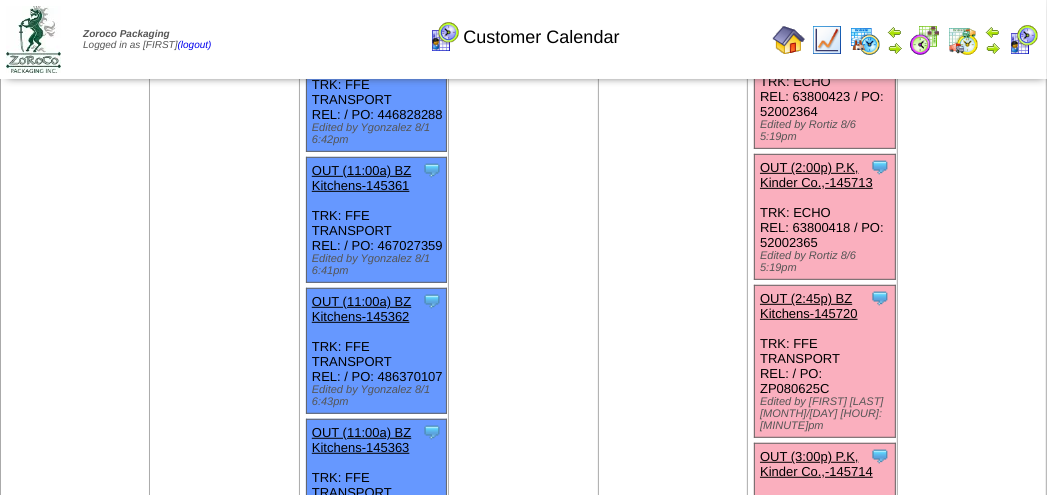 scroll, scrollTop: 900, scrollLeft: 0, axis: vertical 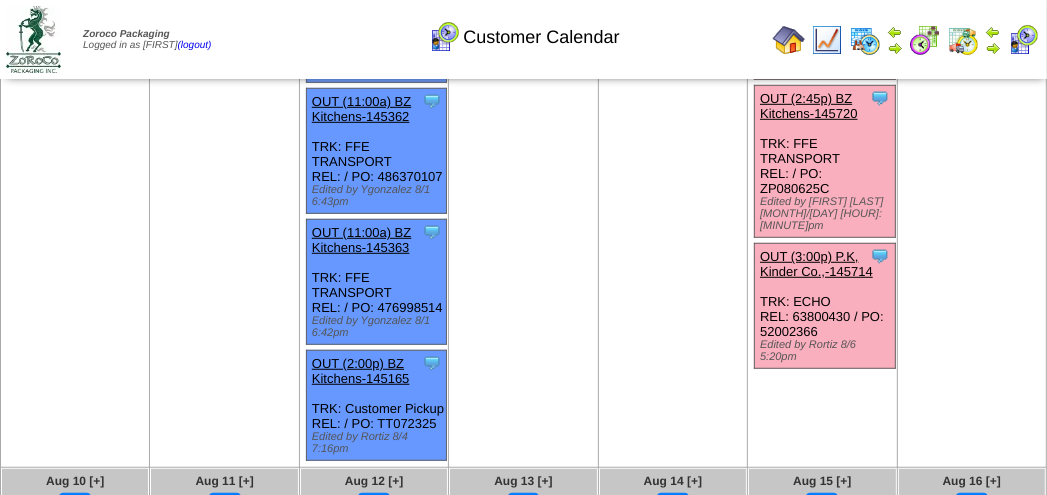 click on "OUT
(3:00p)
P.K, Kinder Co.,-145714" at bounding box center (816, 264) 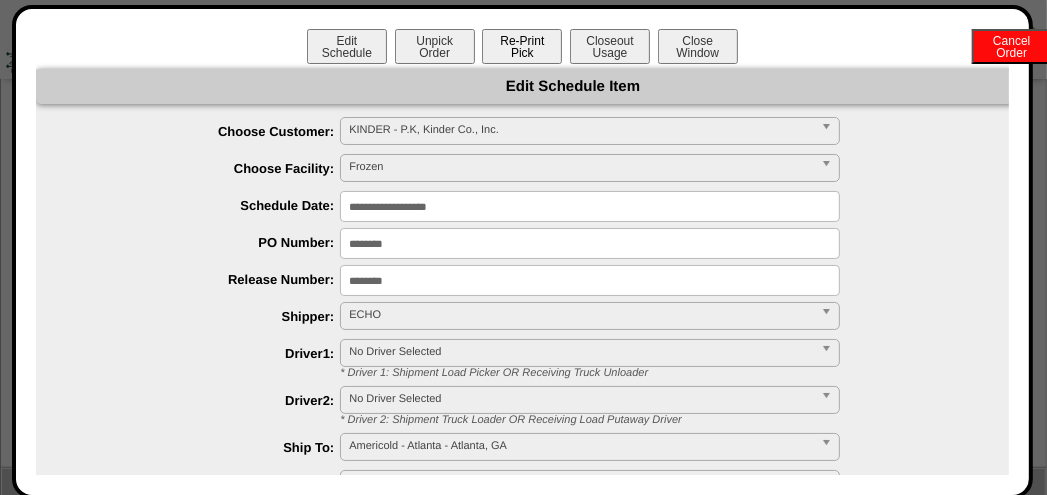 click on "Re-Print Pick" at bounding box center (522, 46) 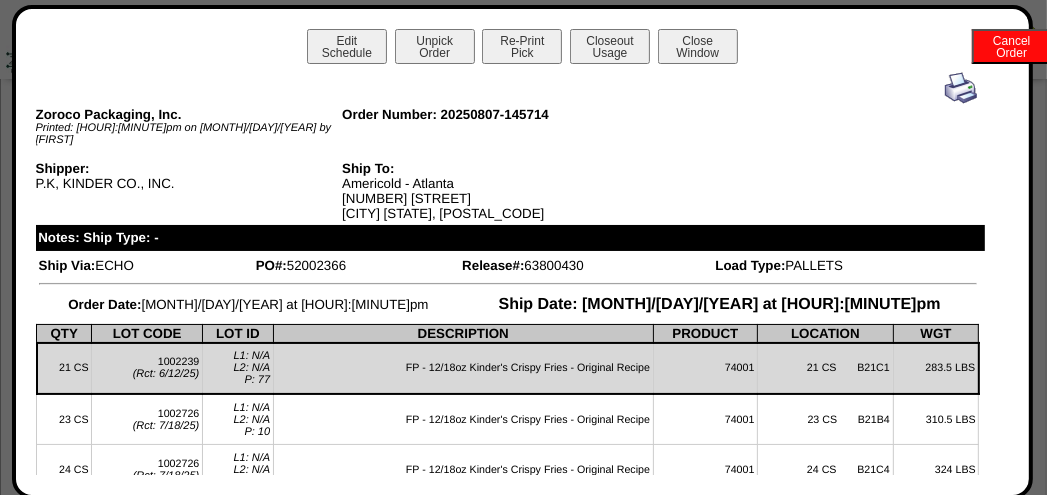 scroll, scrollTop: 0, scrollLeft: 0, axis: both 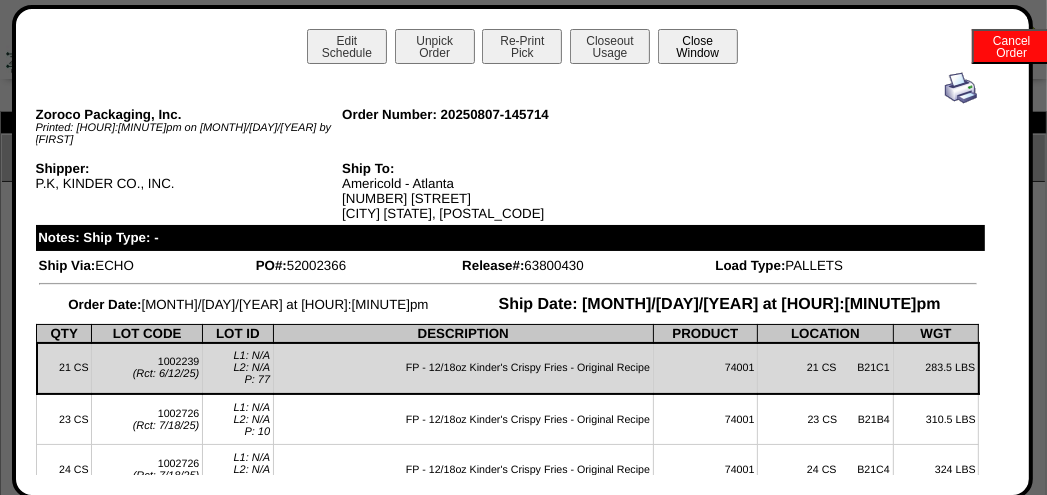 click on "Close Window" at bounding box center (698, 46) 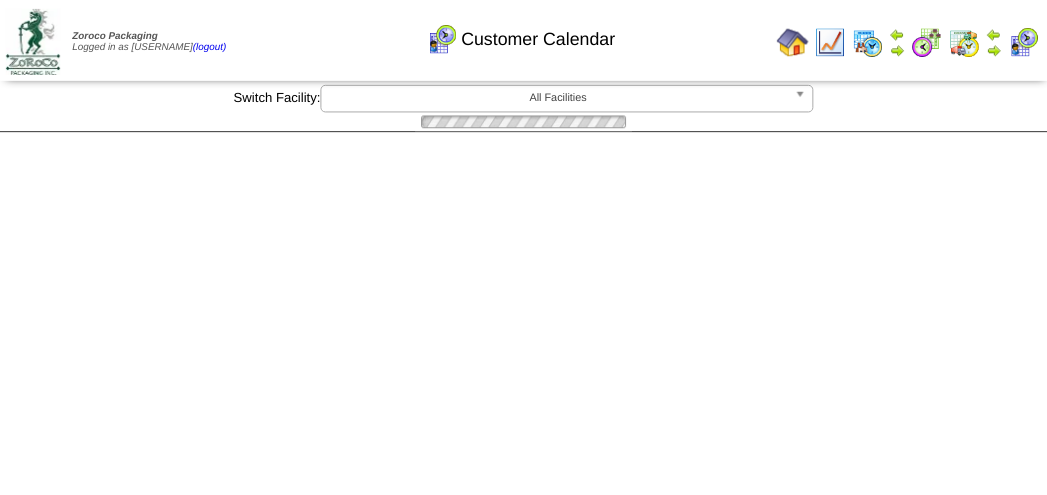 scroll, scrollTop: 0, scrollLeft: 0, axis: both 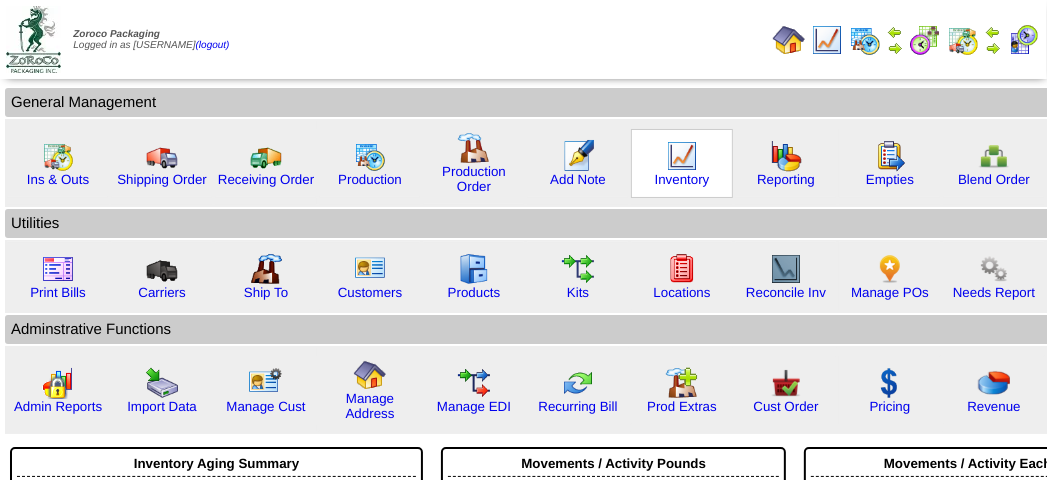 click at bounding box center [682, 156] 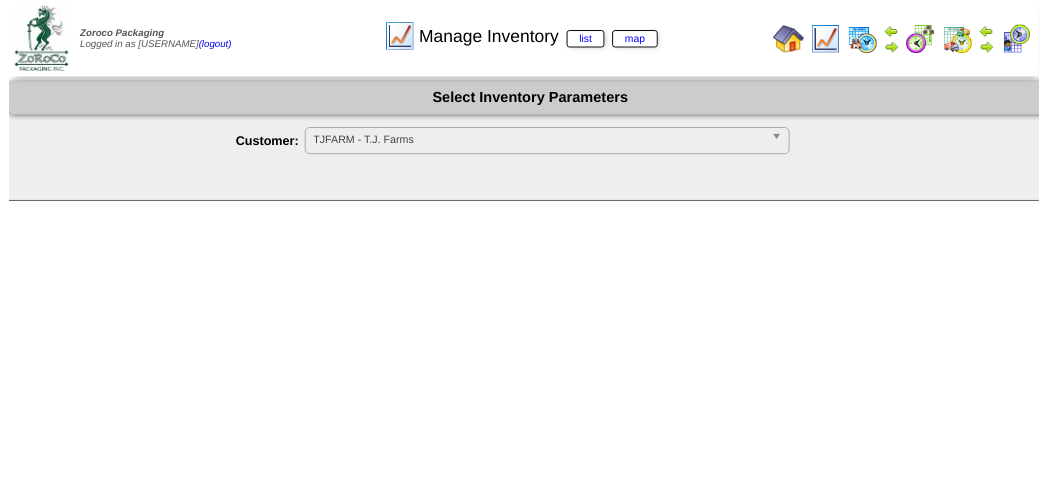 scroll, scrollTop: 0, scrollLeft: 0, axis: both 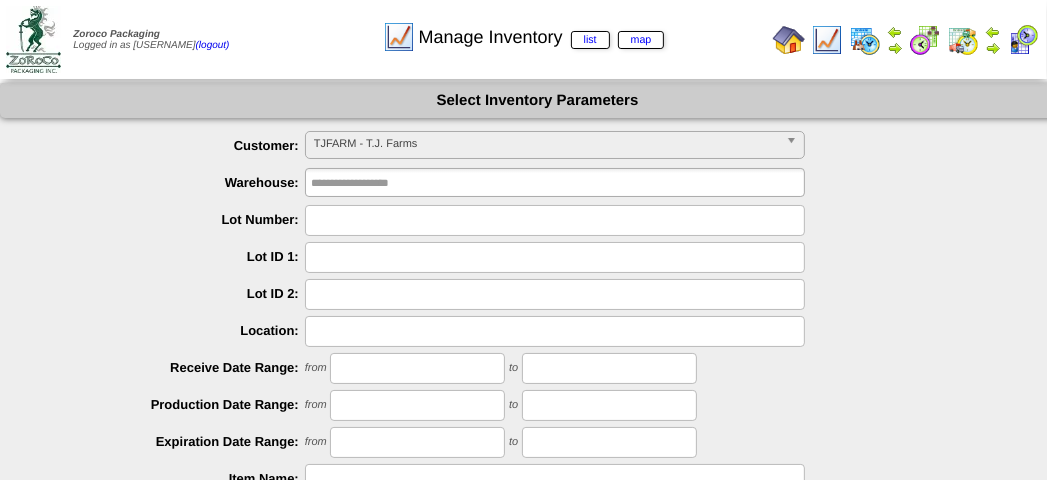 click on "TJFARM - T.J. Farms" at bounding box center (546, 144) 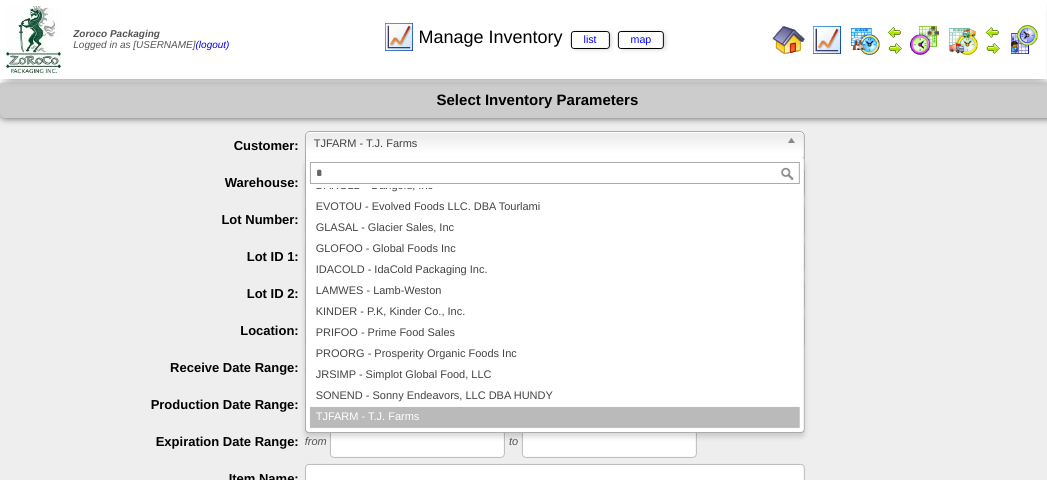scroll, scrollTop: 0, scrollLeft: 0, axis: both 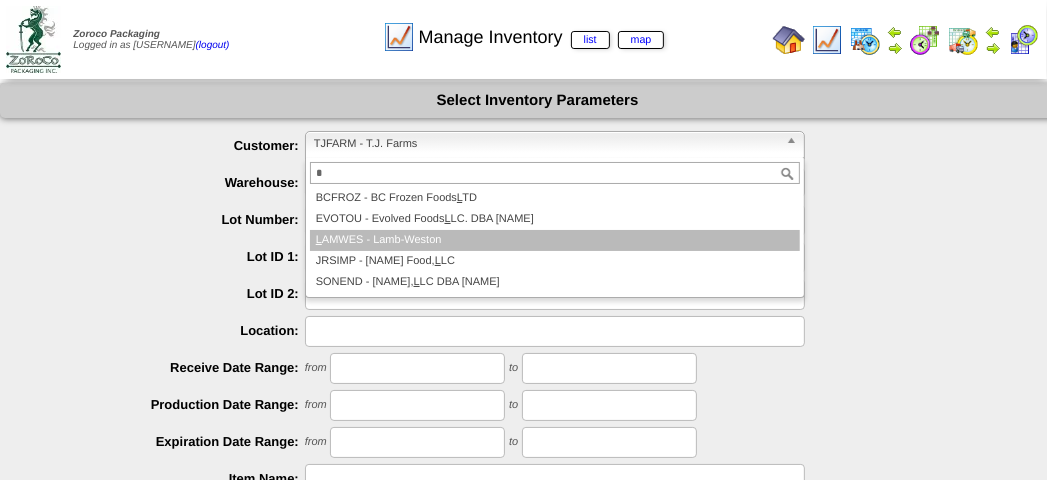 type on "*" 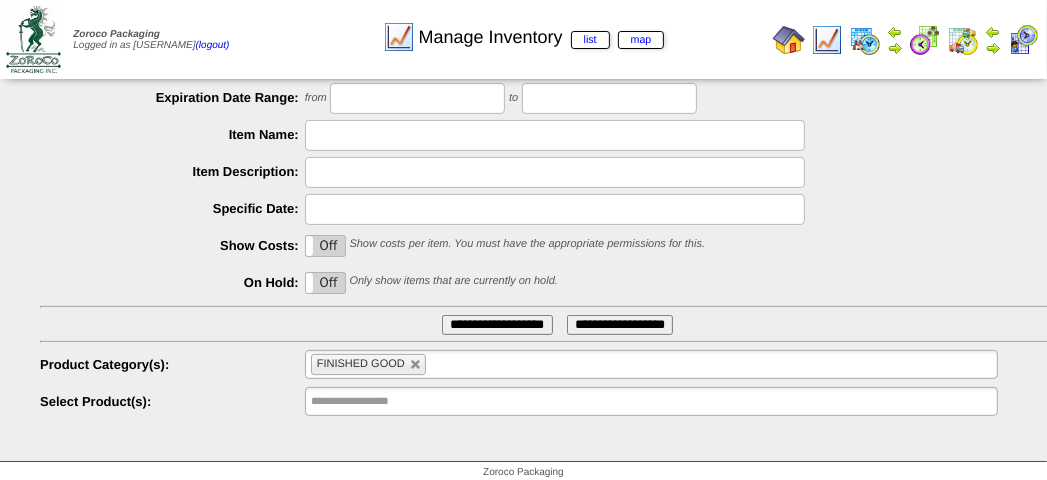 scroll, scrollTop: 353, scrollLeft: 0, axis: vertical 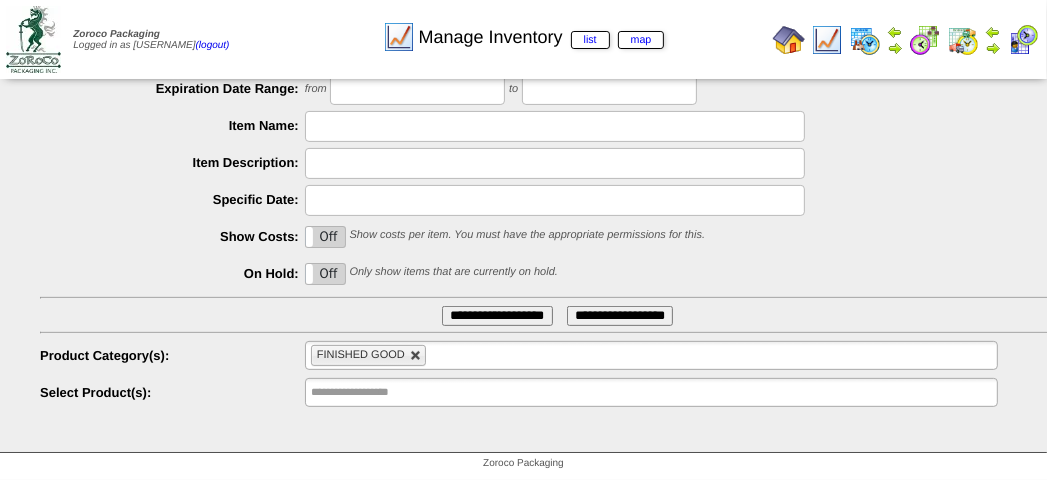click at bounding box center [416, 356] 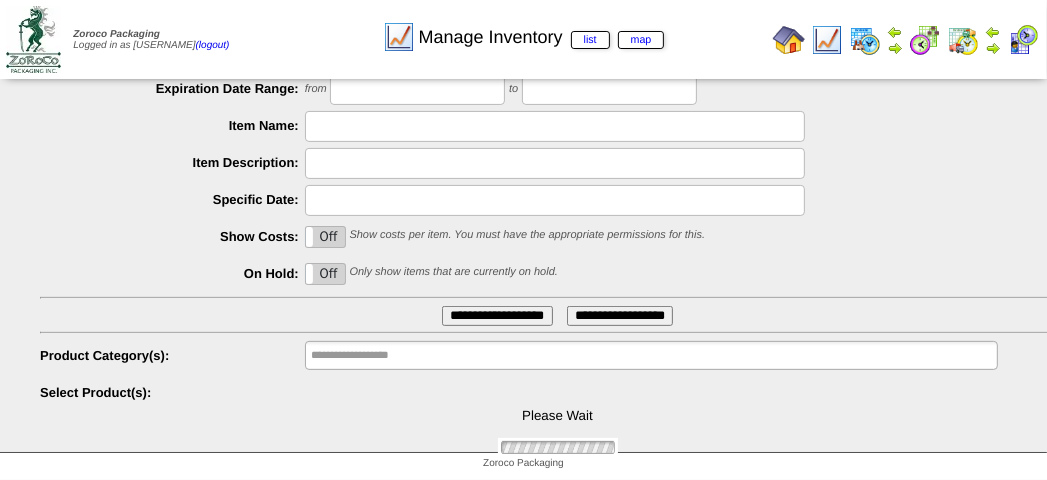 type 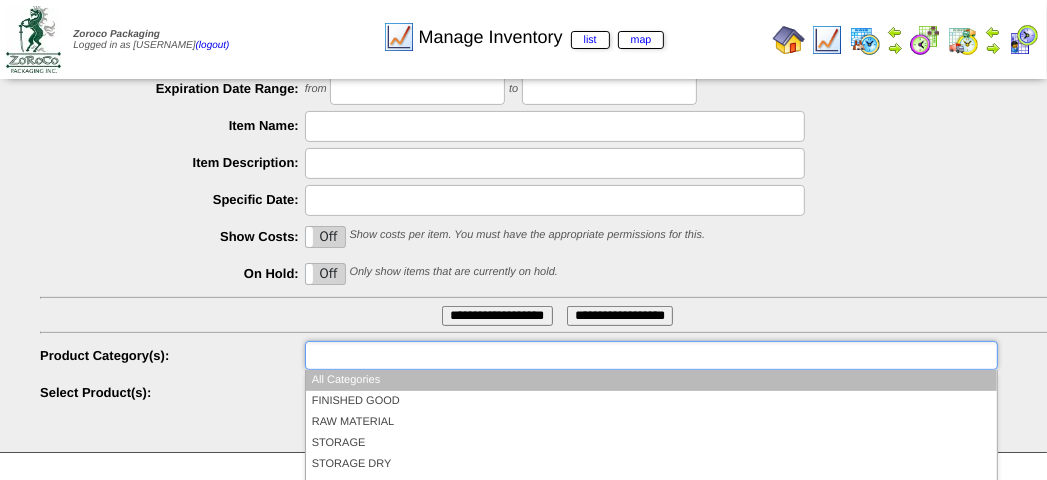 click at bounding box center [375, 355] 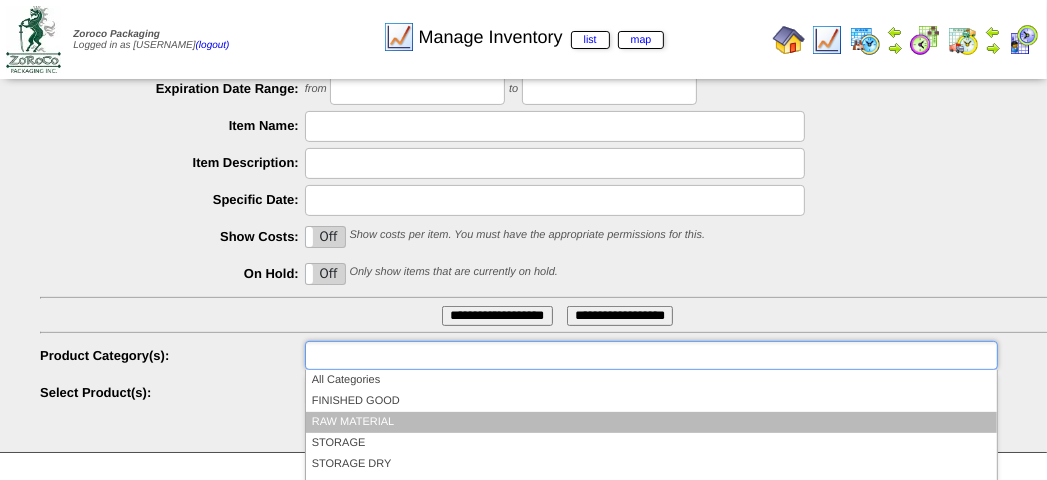 click on "RAW MATERIAL" at bounding box center (651, 422) 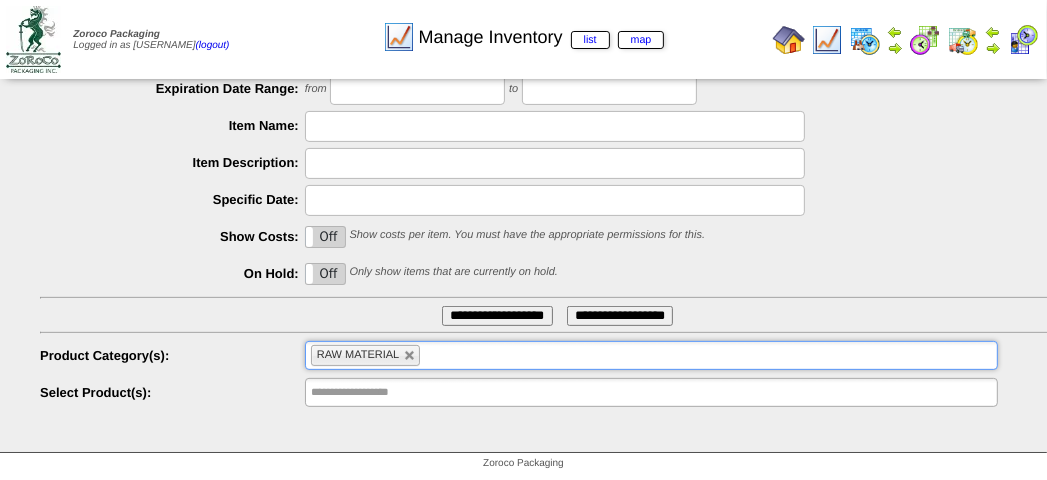 scroll, scrollTop: 453, scrollLeft: 0, axis: vertical 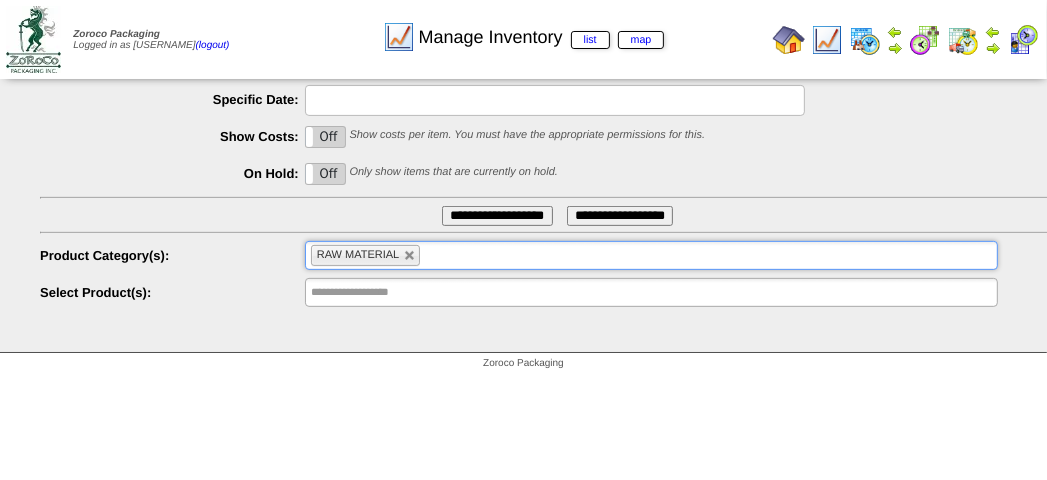 type 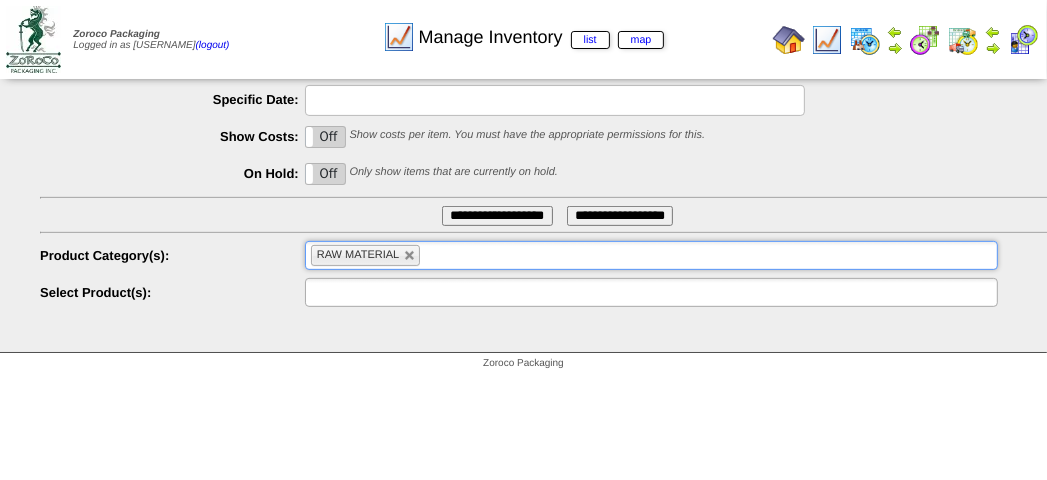 click at bounding box center (375, 292) 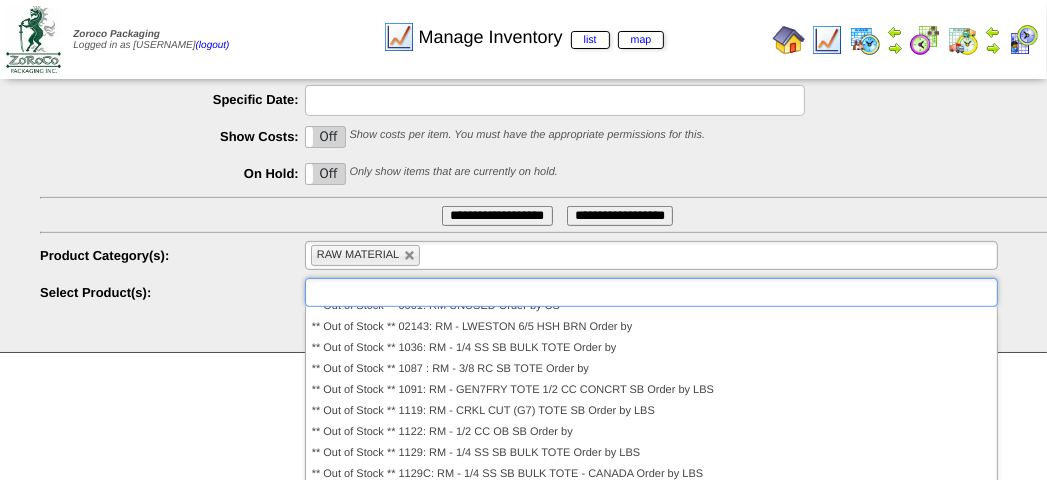 scroll, scrollTop: 100, scrollLeft: 0, axis: vertical 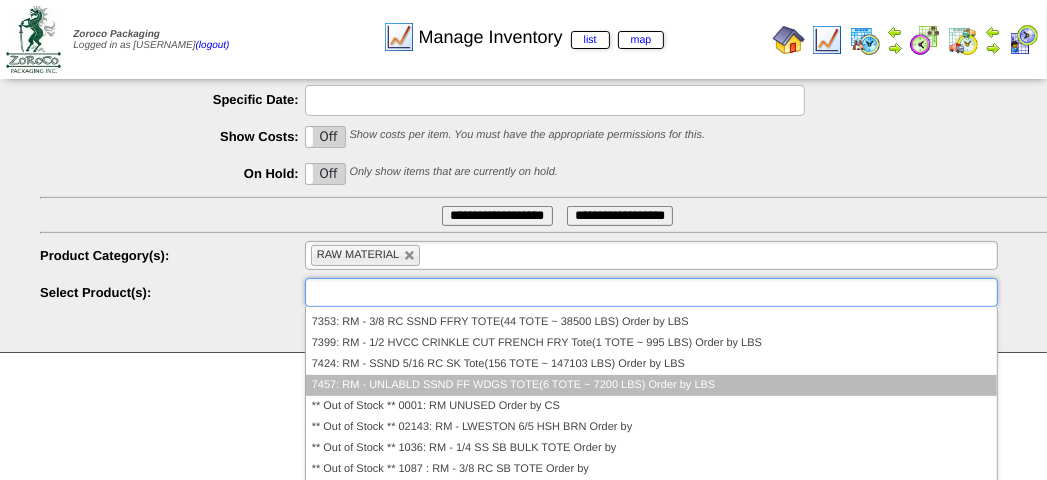 click on "7457: RM - UNLABLD SSND FF WDGS TOTE(6 TOTE ~ 7200 LBS) Order by LBS" at bounding box center (651, 385) 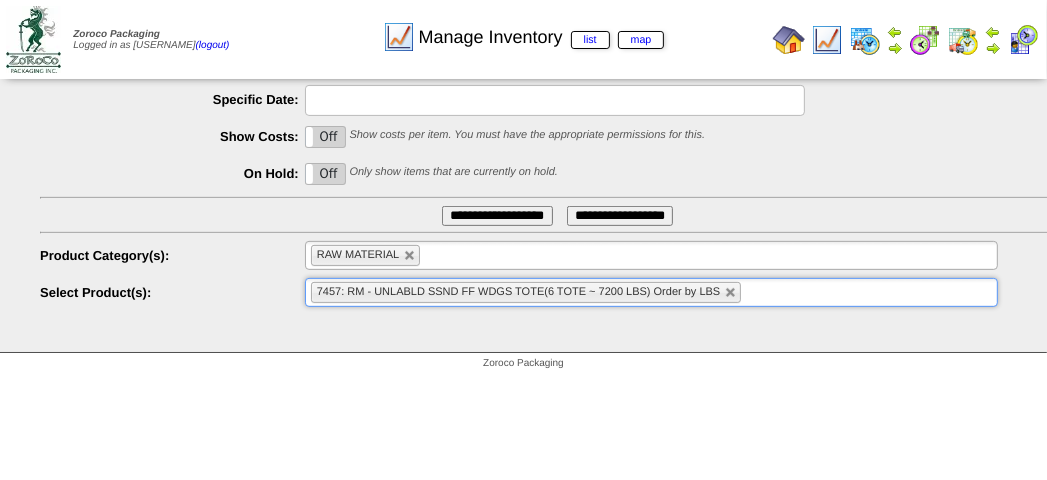 click on "**********" at bounding box center [497, 216] 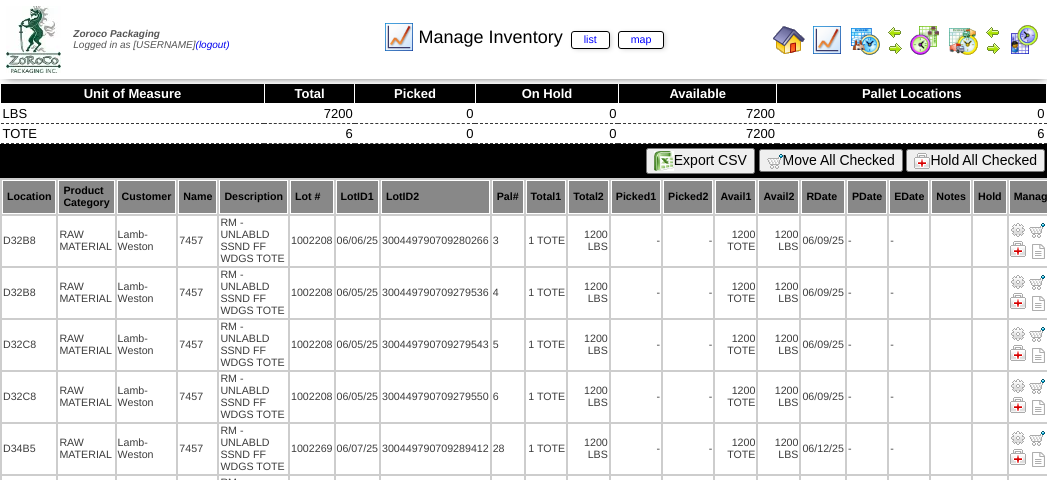 scroll, scrollTop: 0, scrollLeft: 0, axis: both 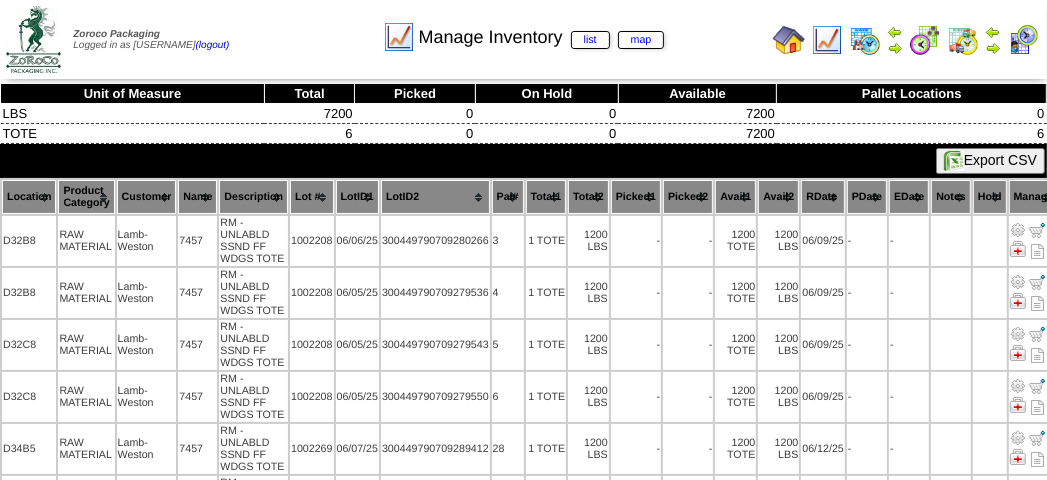 click on "Location" at bounding box center (29, 197) 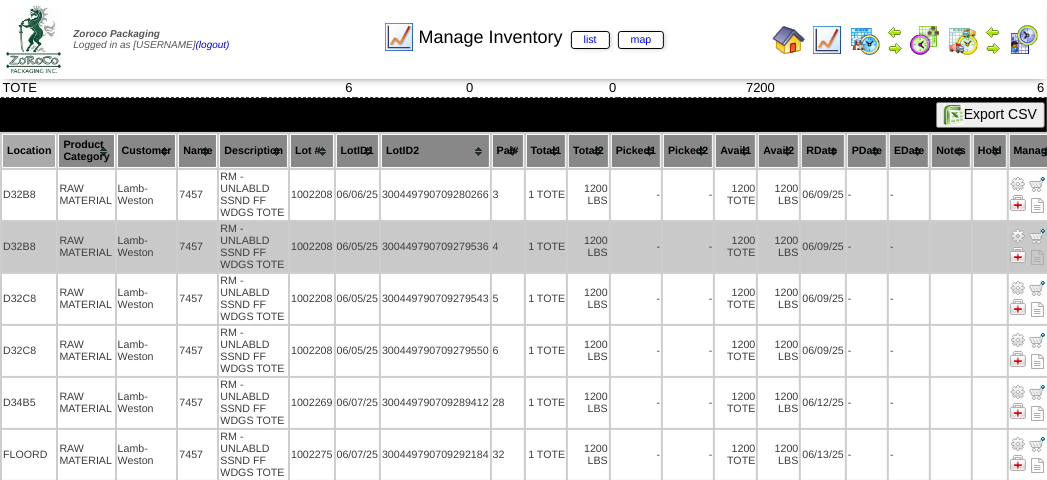 scroll, scrollTop: 72, scrollLeft: 0, axis: vertical 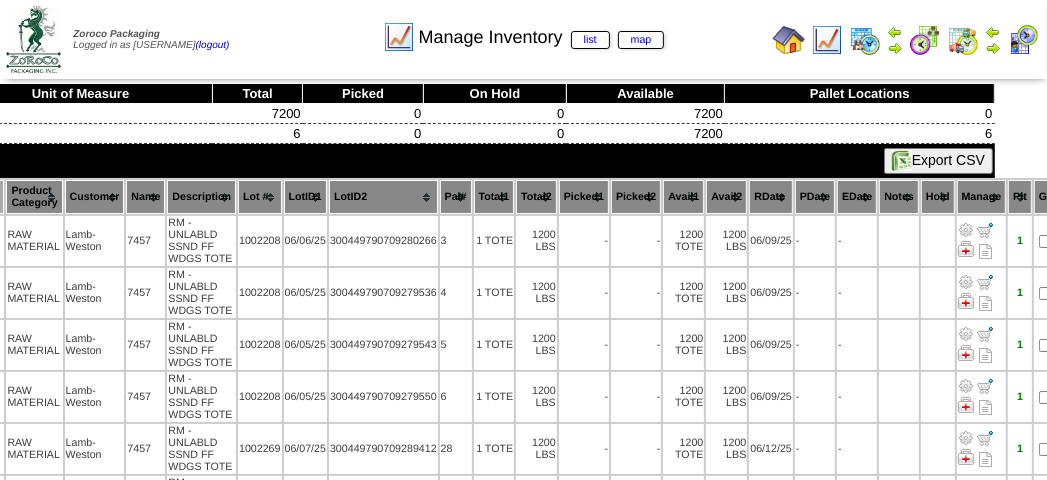 click on "Manage Inventory list map" at bounding box center [523, 30] 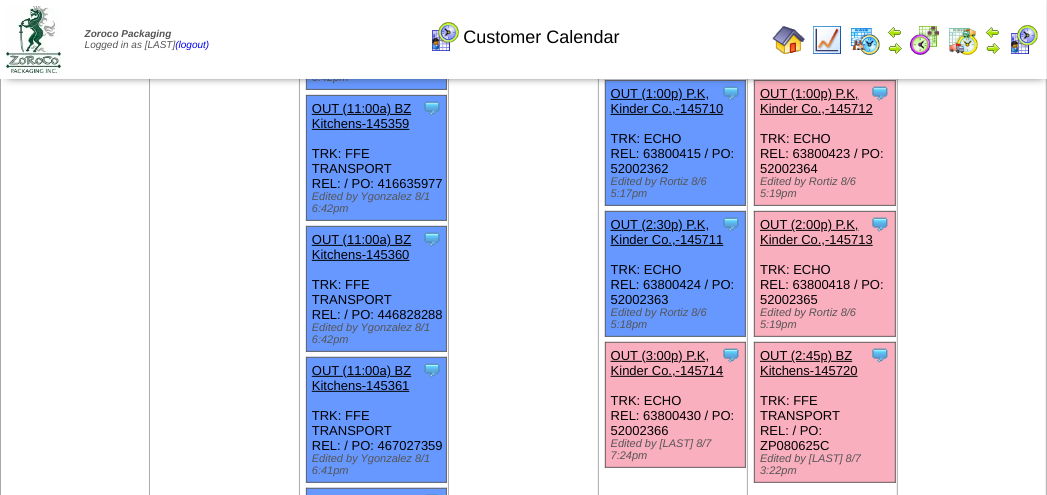 scroll, scrollTop: 600, scrollLeft: 0, axis: vertical 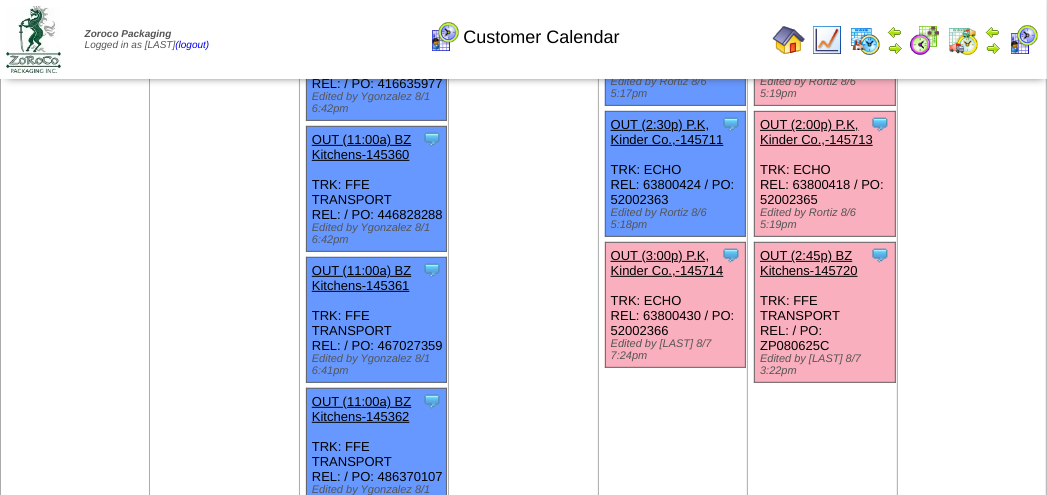 click on "OUT
(3:00p)
P.K, Kinder Co.,-145714" at bounding box center [667, 263] 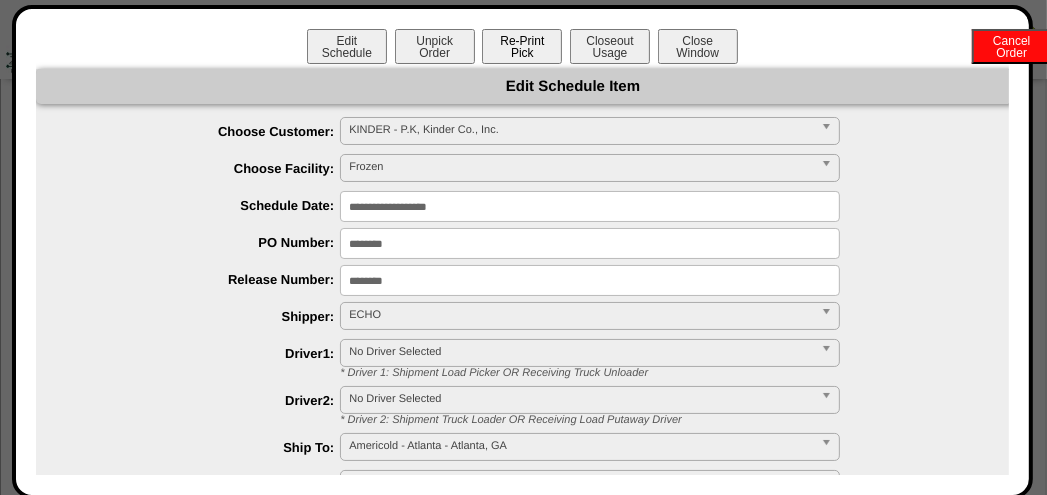 click on "Re-Print Pick" at bounding box center [522, 46] 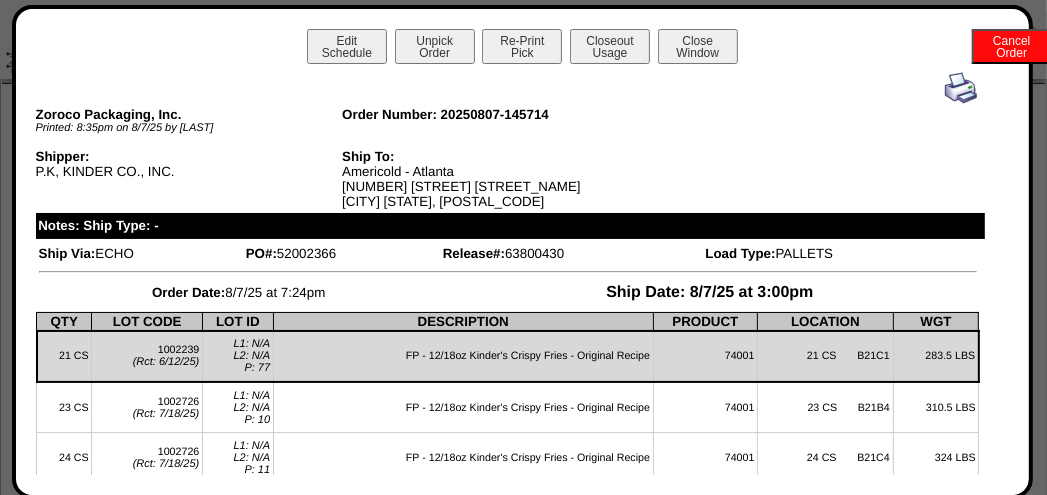 scroll, scrollTop: 0, scrollLeft: 0, axis: both 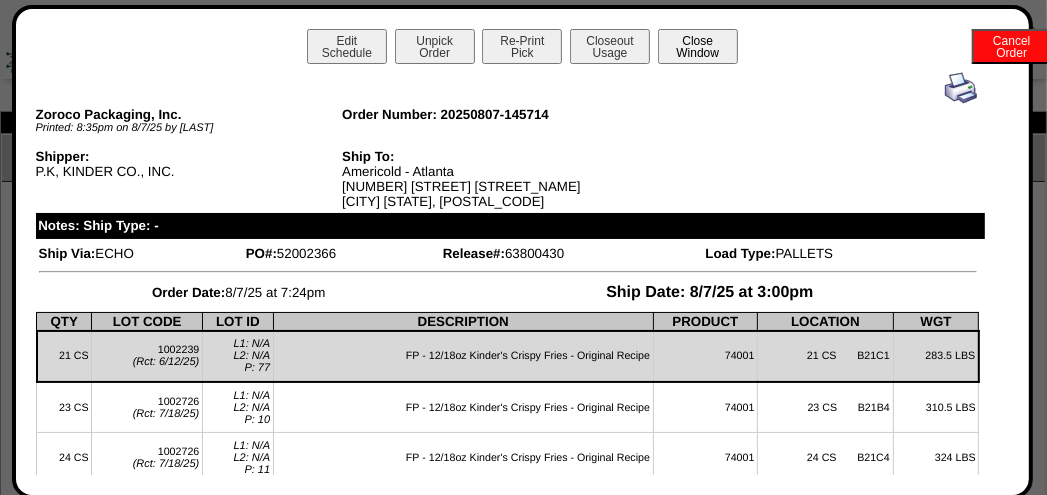 click on "Close Window" at bounding box center [698, 46] 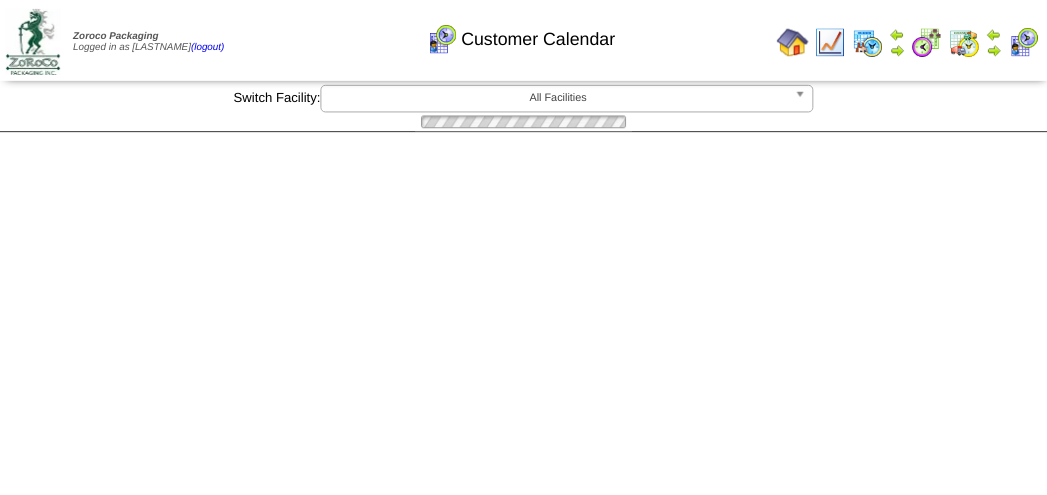 scroll, scrollTop: 0, scrollLeft: 0, axis: both 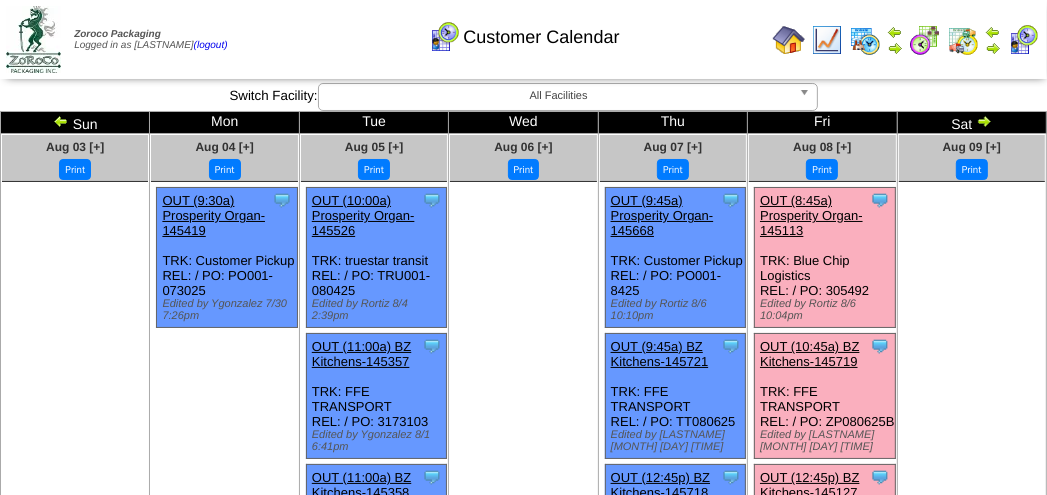 click on "Customer Calendar" at bounding box center (523, 30) 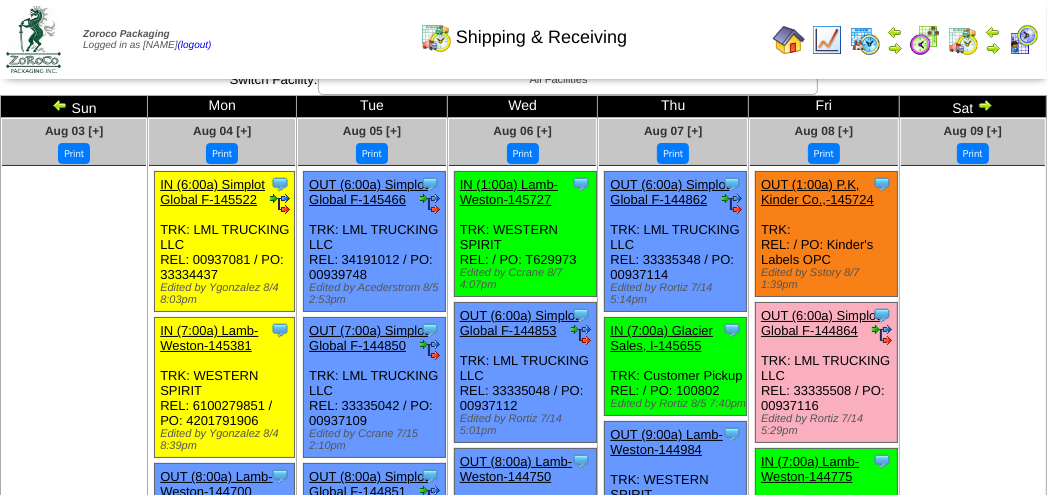scroll, scrollTop: 0, scrollLeft: 0, axis: both 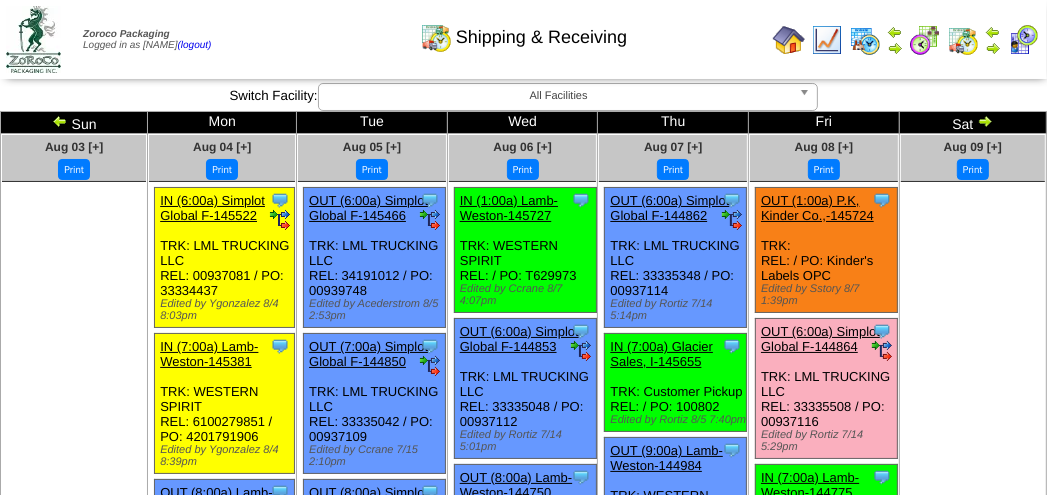 click on "Shipping & Receiving" at bounding box center [523, 30] 